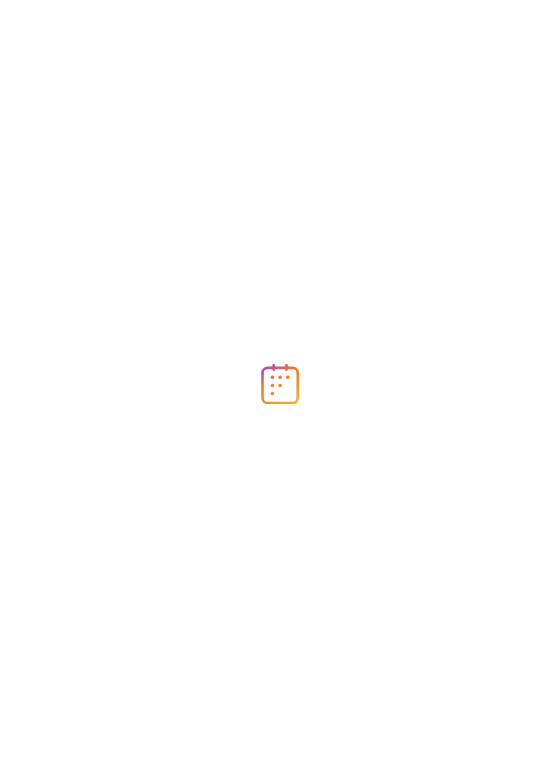 scroll, scrollTop: 0, scrollLeft: 0, axis: both 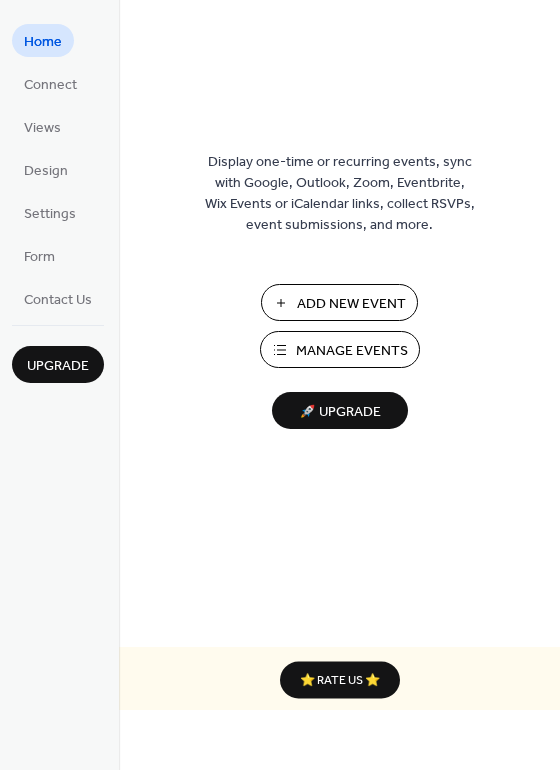 click on "Add New Event" at bounding box center (339, 302) 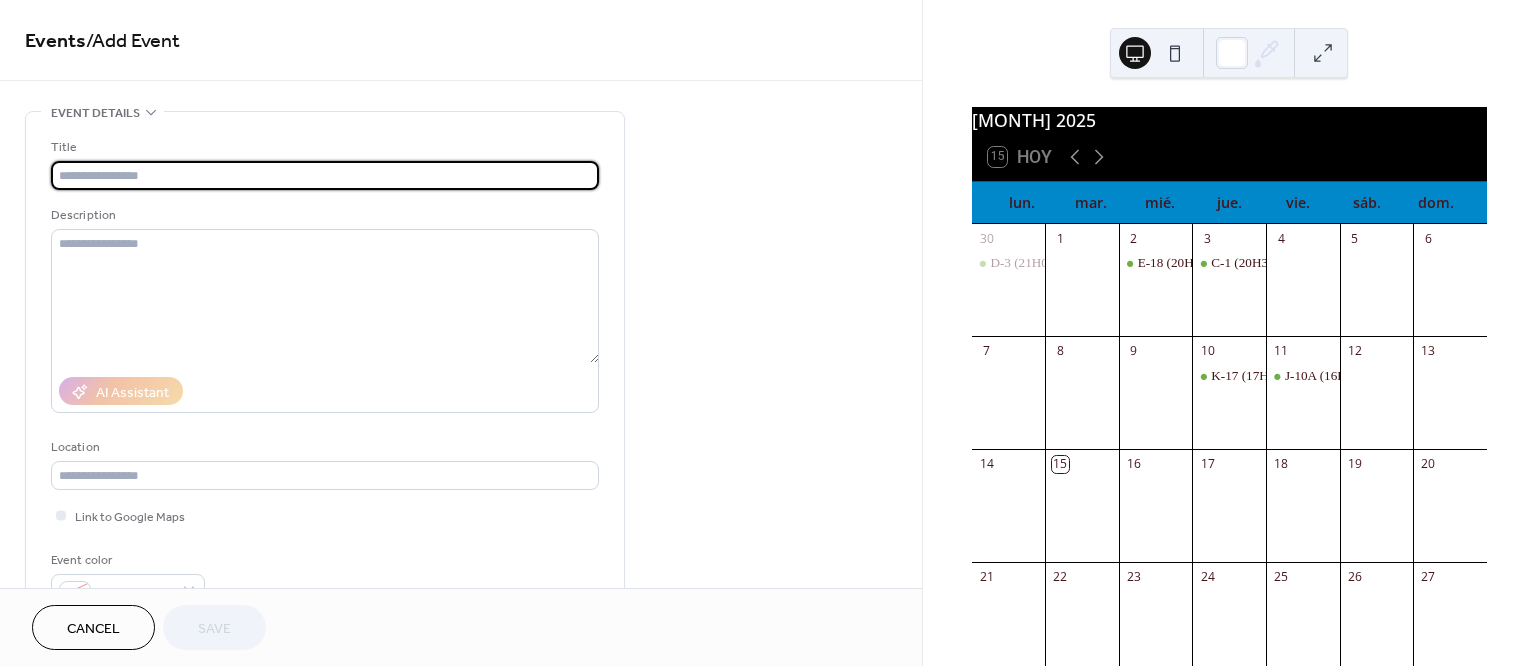 scroll, scrollTop: 0, scrollLeft: 0, axis: both 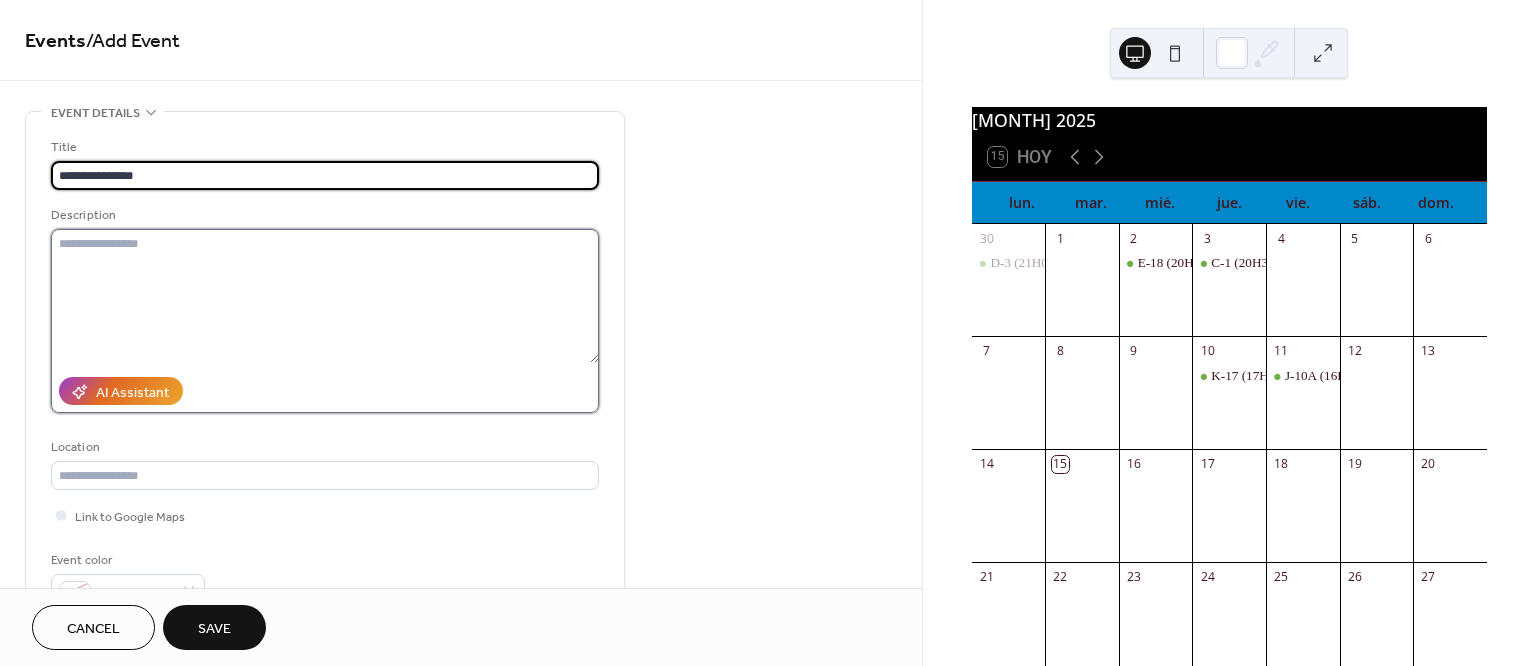 click at bounding box center (325, 296) 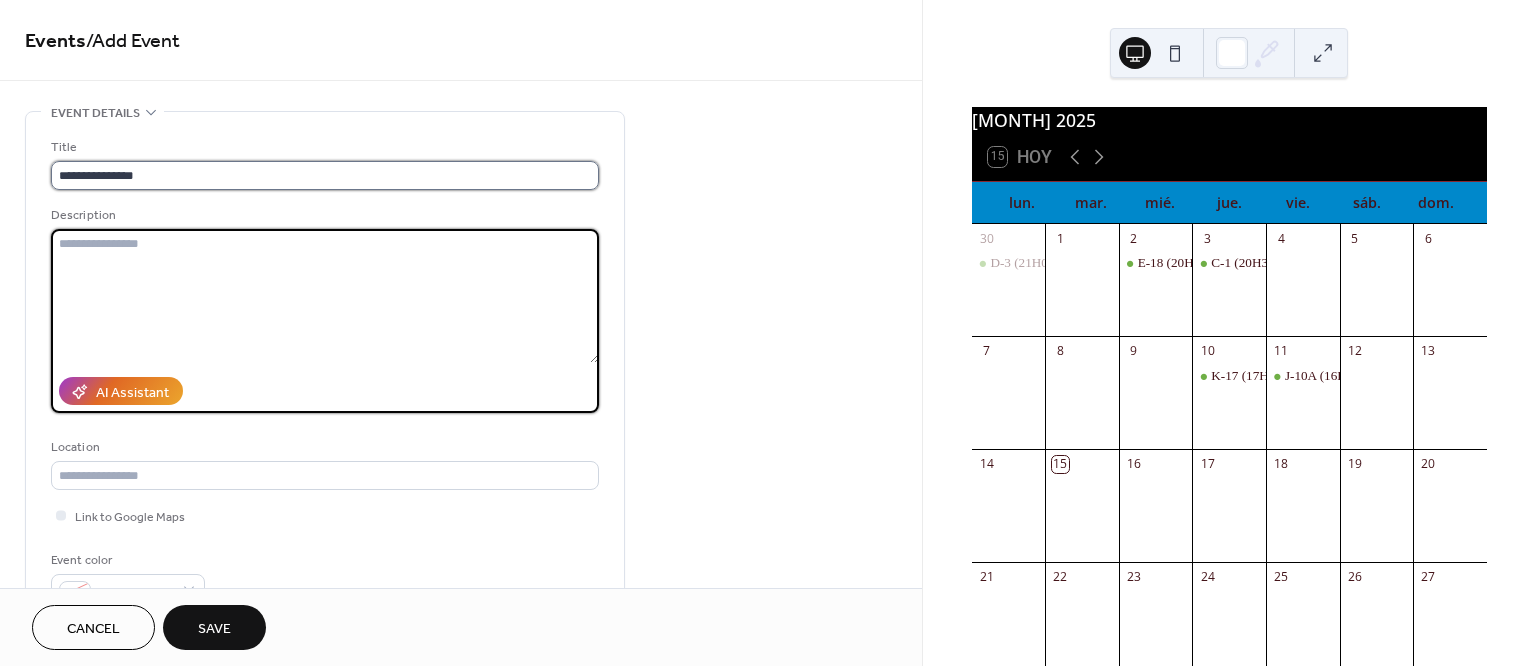 click on "**********" at bounding box center (325, 175) 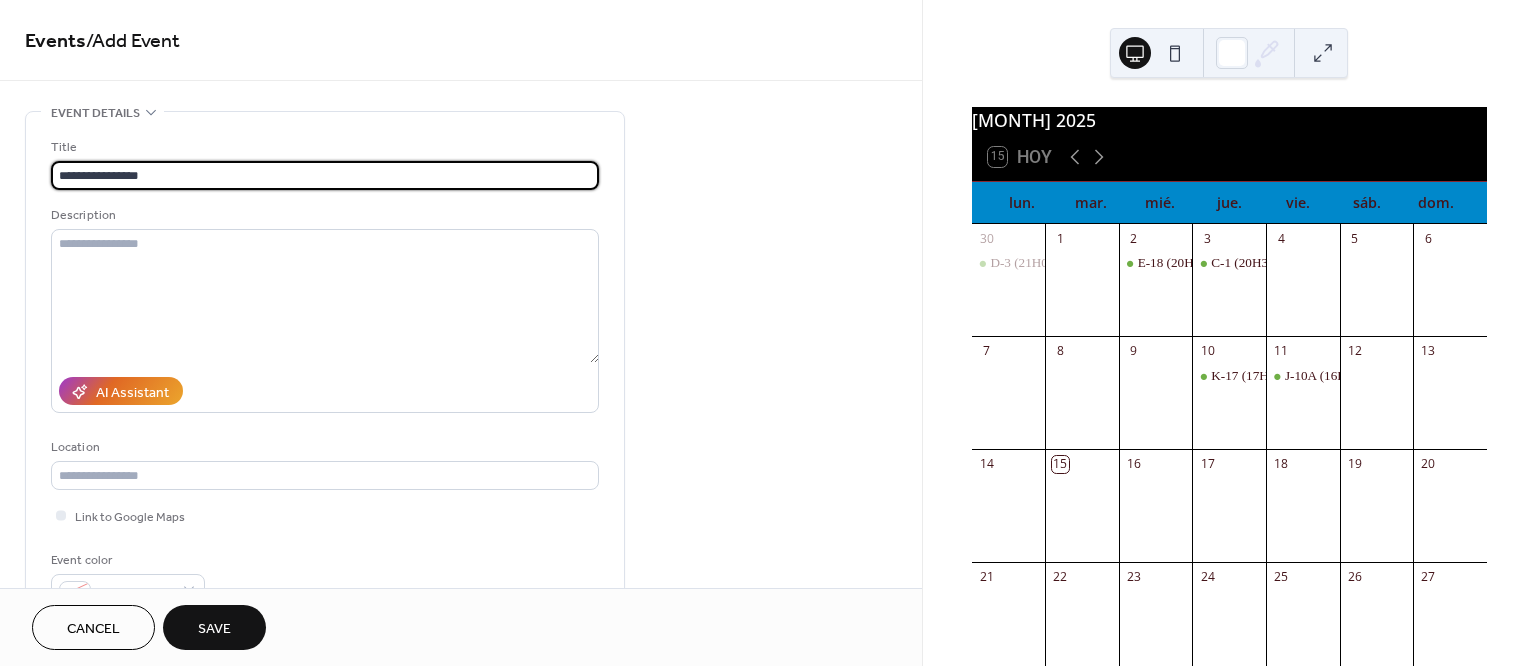 drag, startPoint x: 195, startPoint y: 171, endPoint x: -59, endPoint y: 142, distance: 255.65015 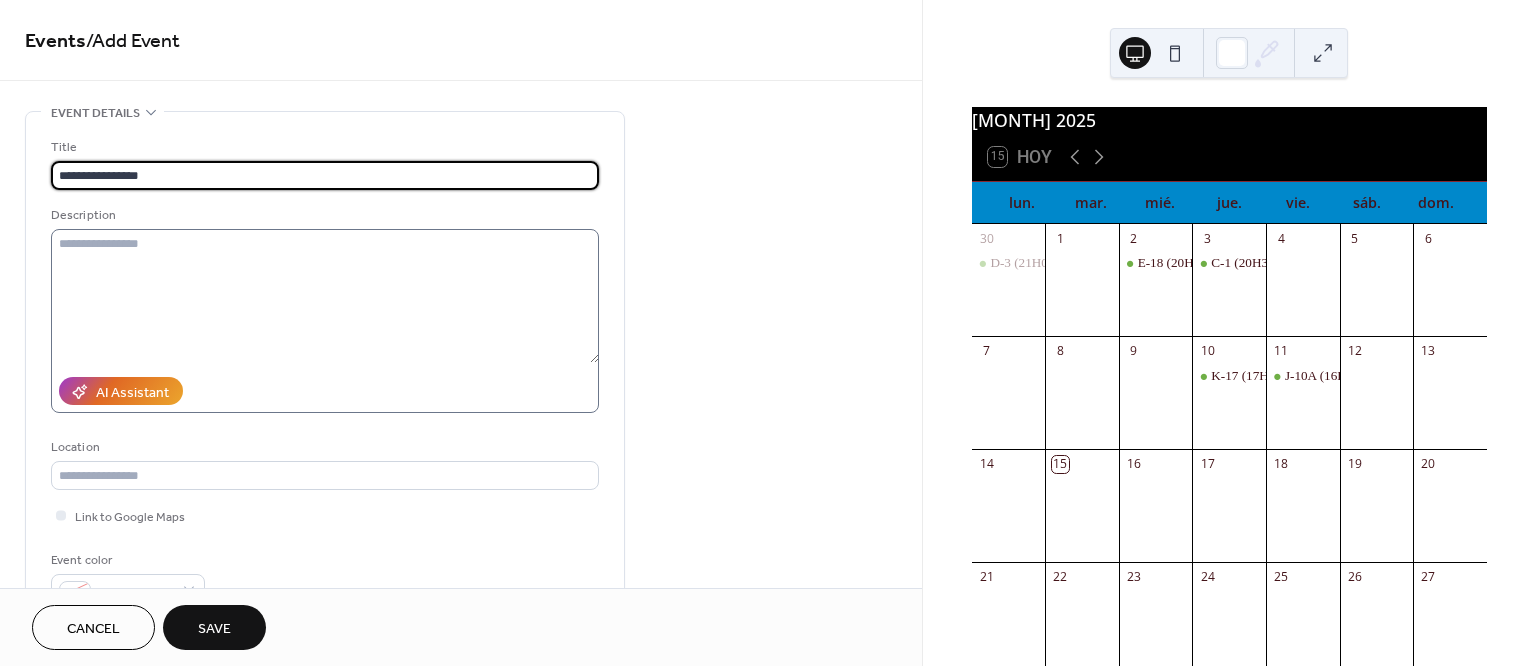 type on "**********" 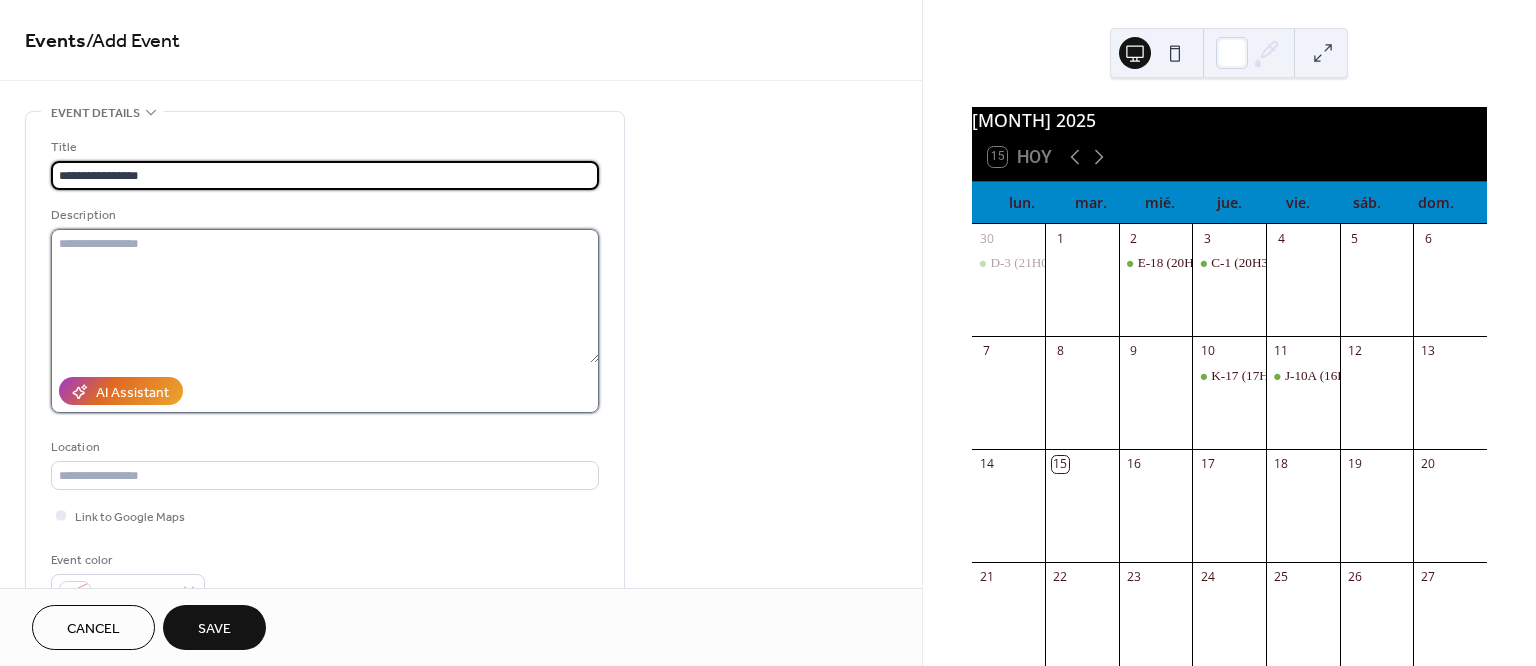 click at bounding box center [325, 296] 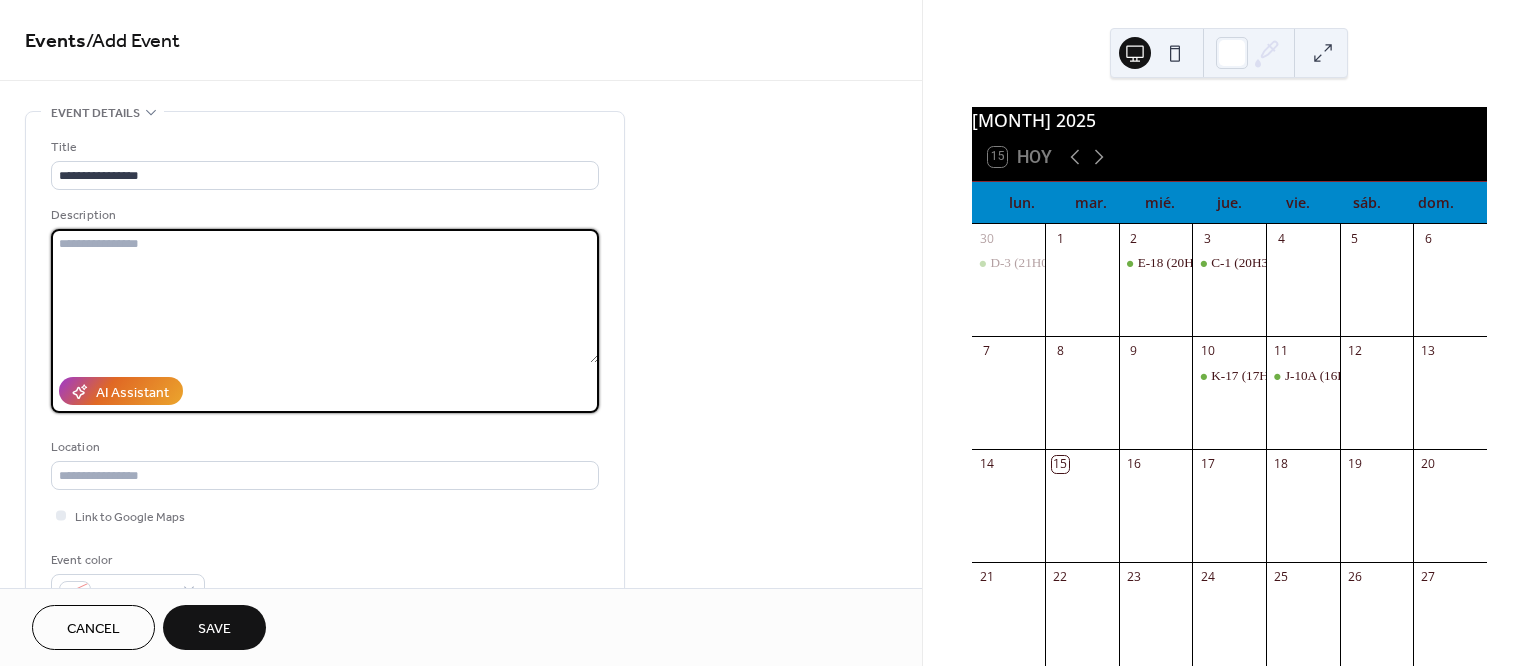 paste on "**********" 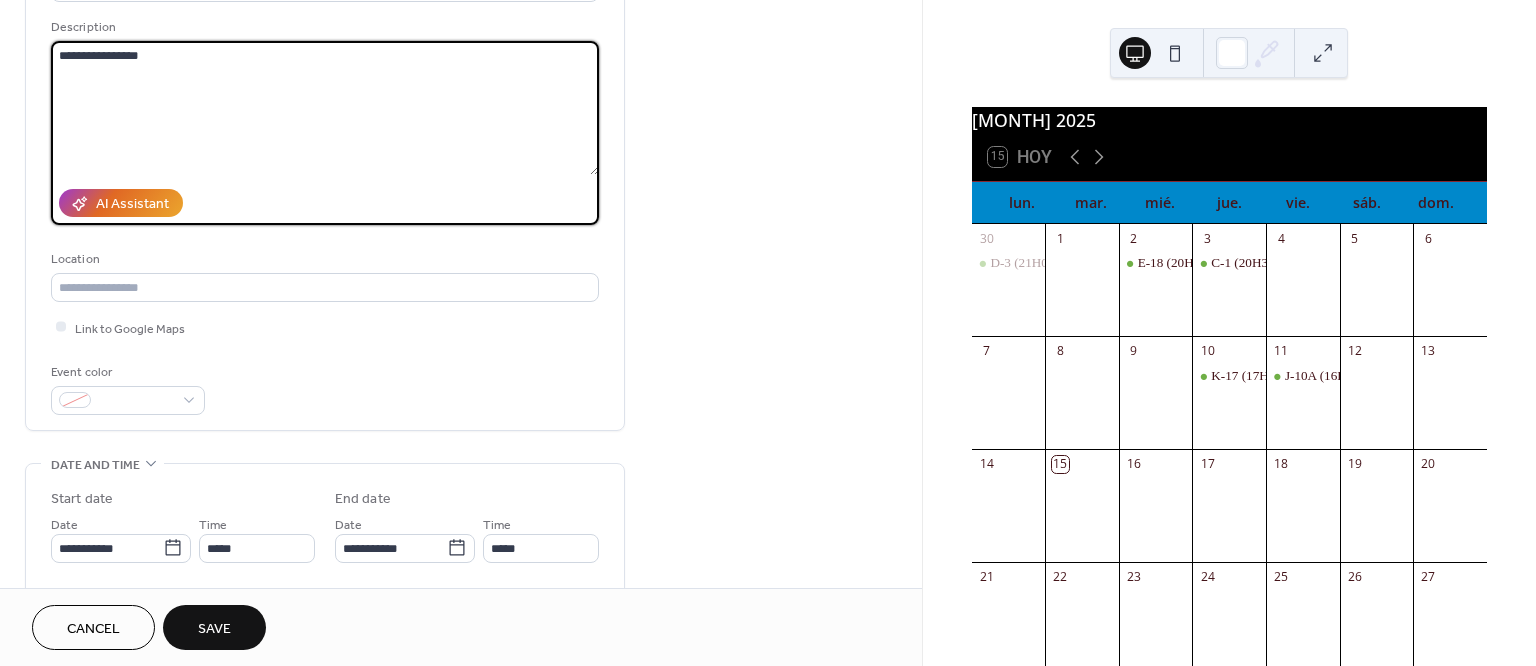 scroll, scrollTop: 250, scrollLeft: 0, axis: vertical 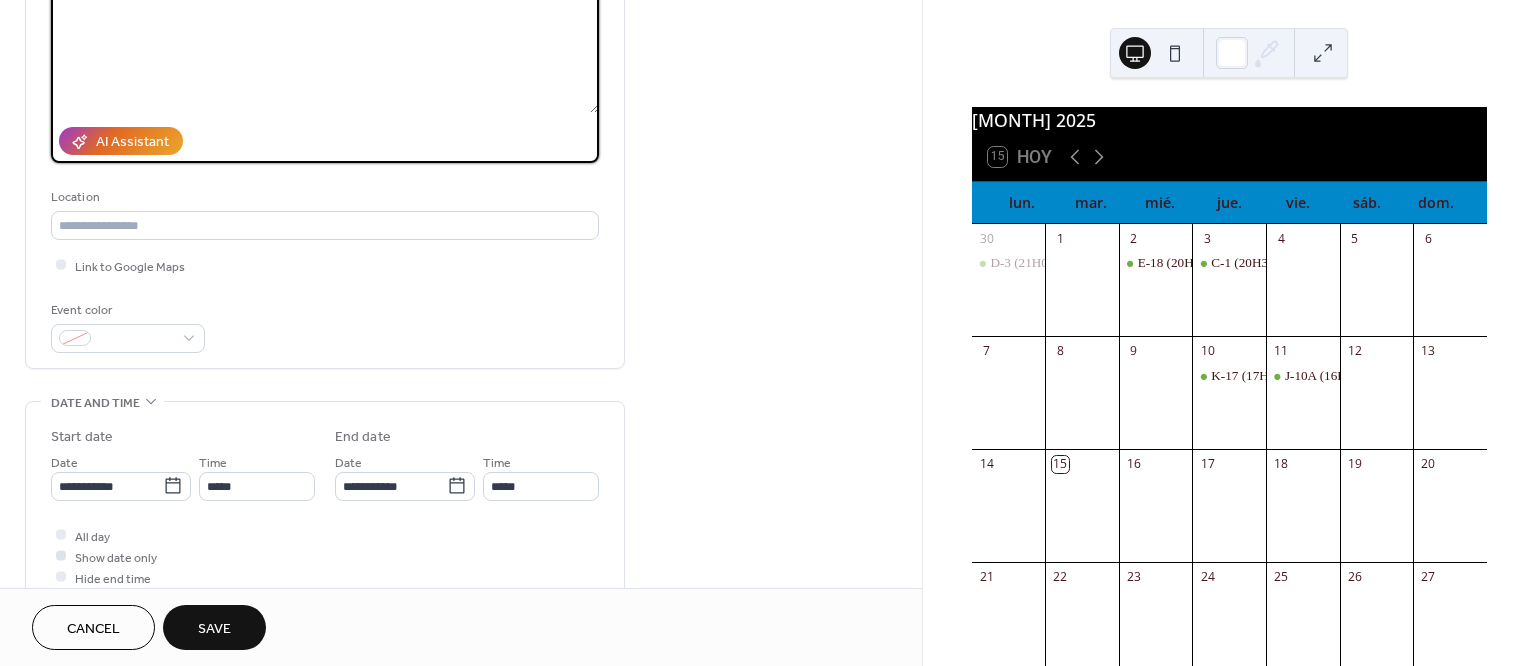type on "**********" 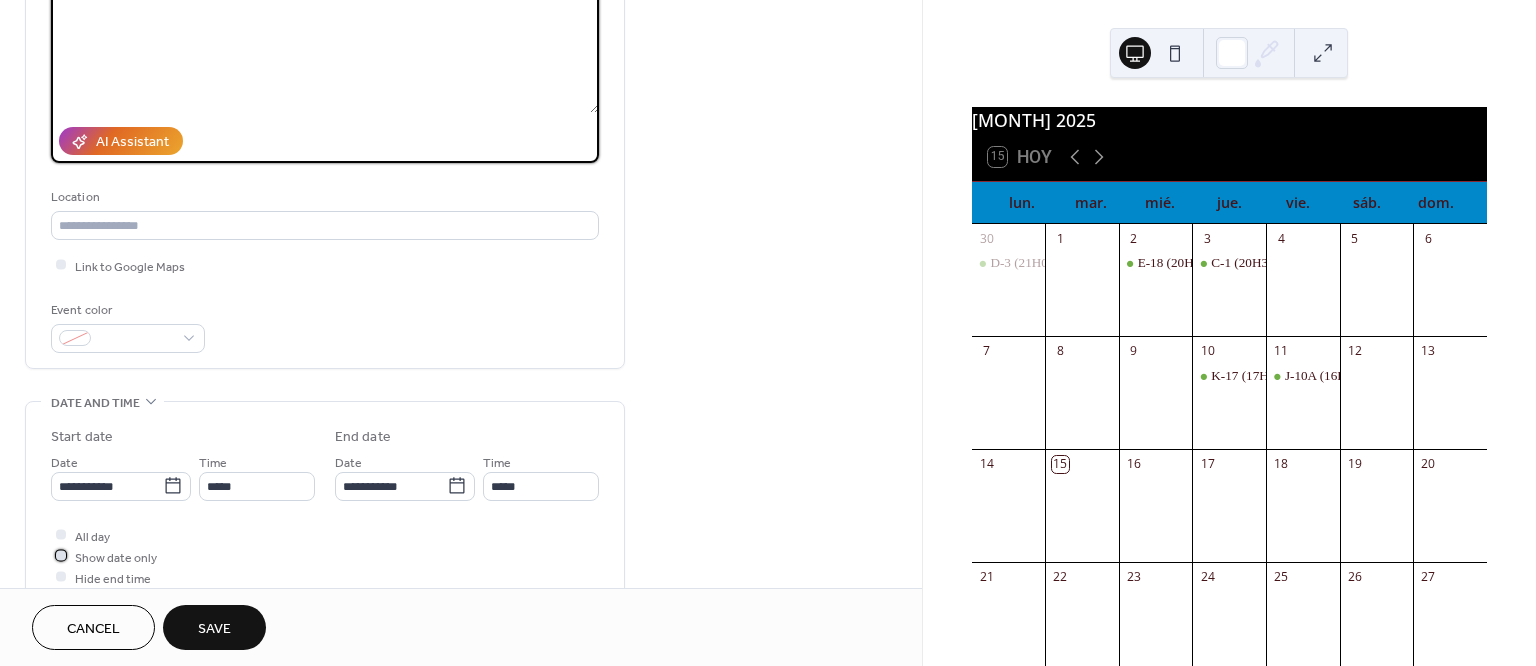 click on "Show date only" at bounding box center [116, 557] 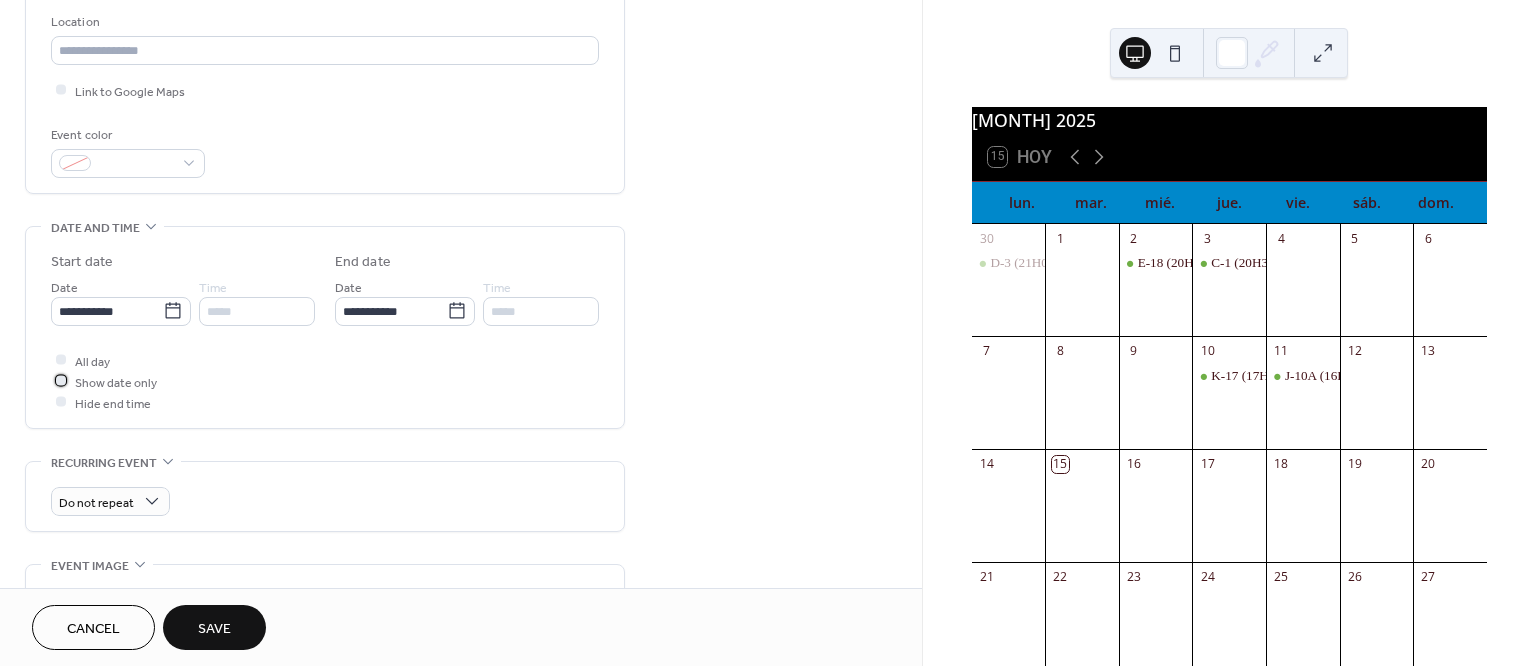 scroll, scrollTop: 500, scrollLeft: 0, axis: vertical 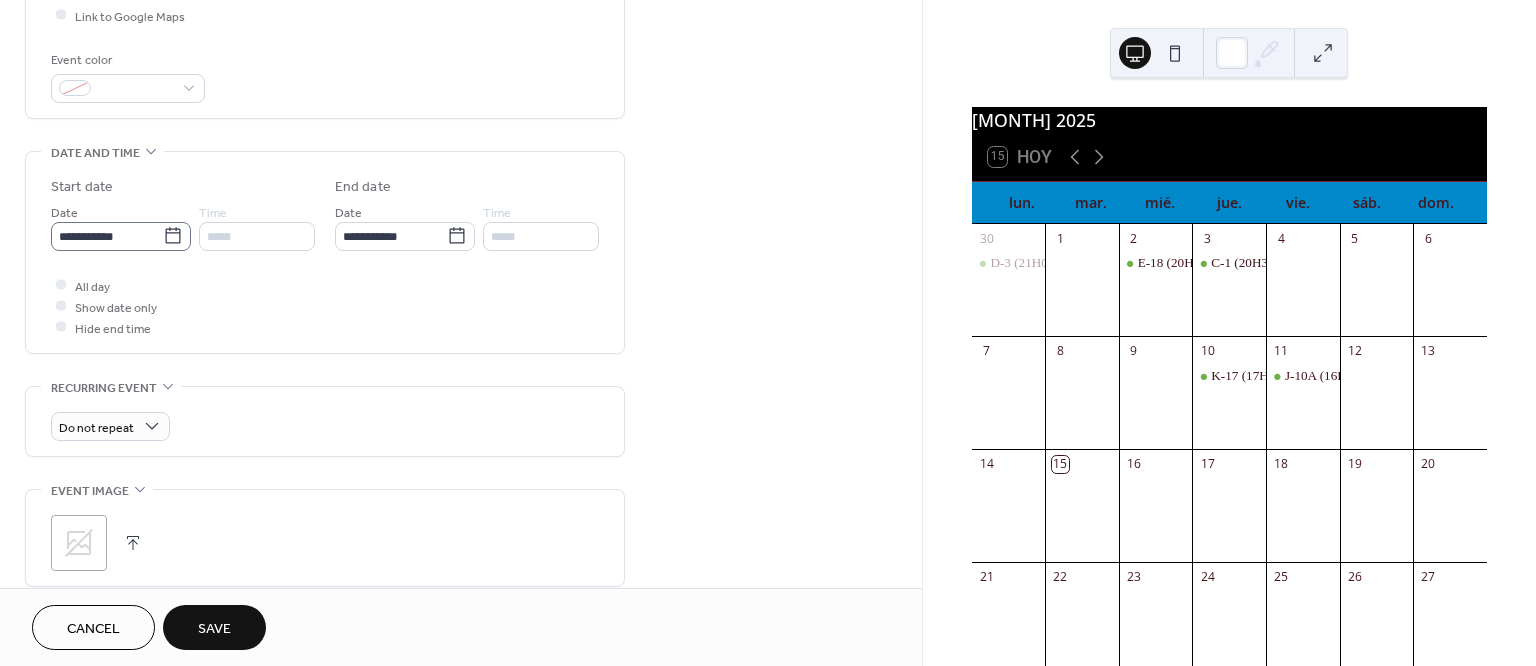 click 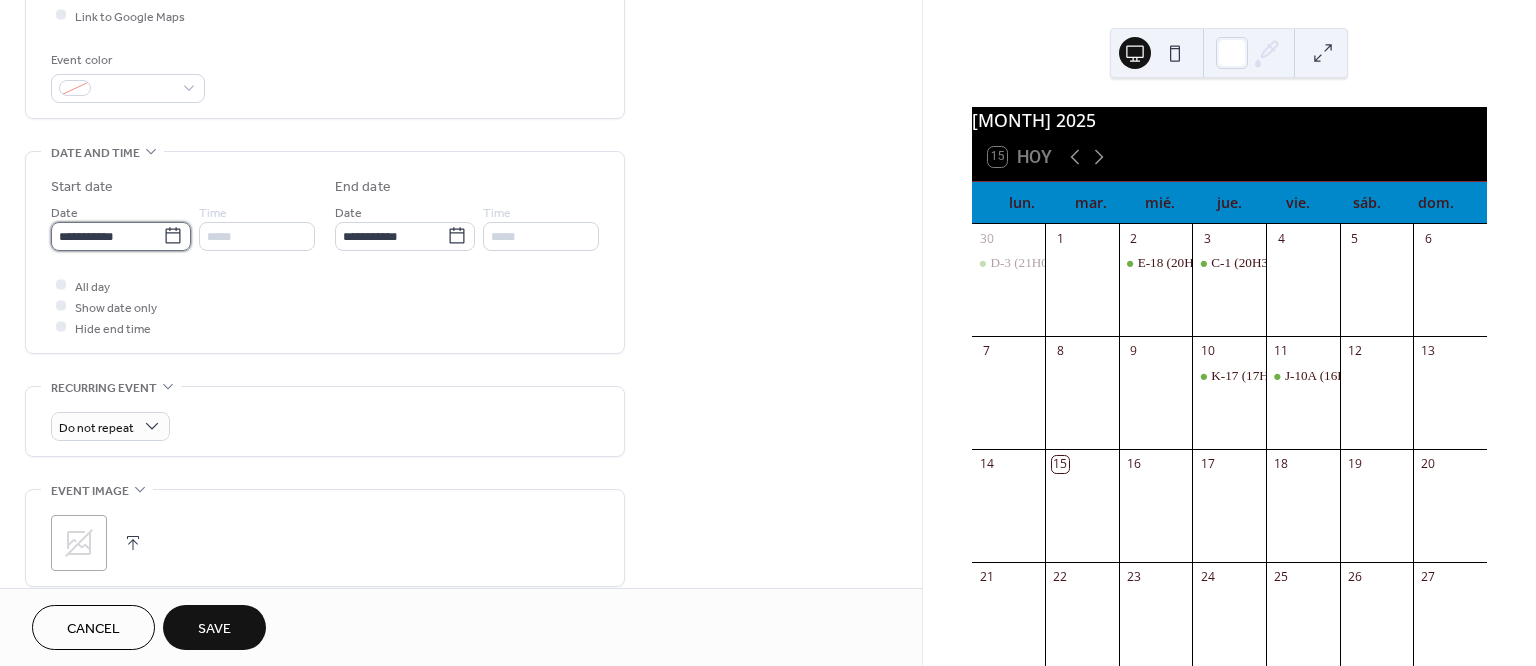 click on "**********" at bounding box center [107, 236] 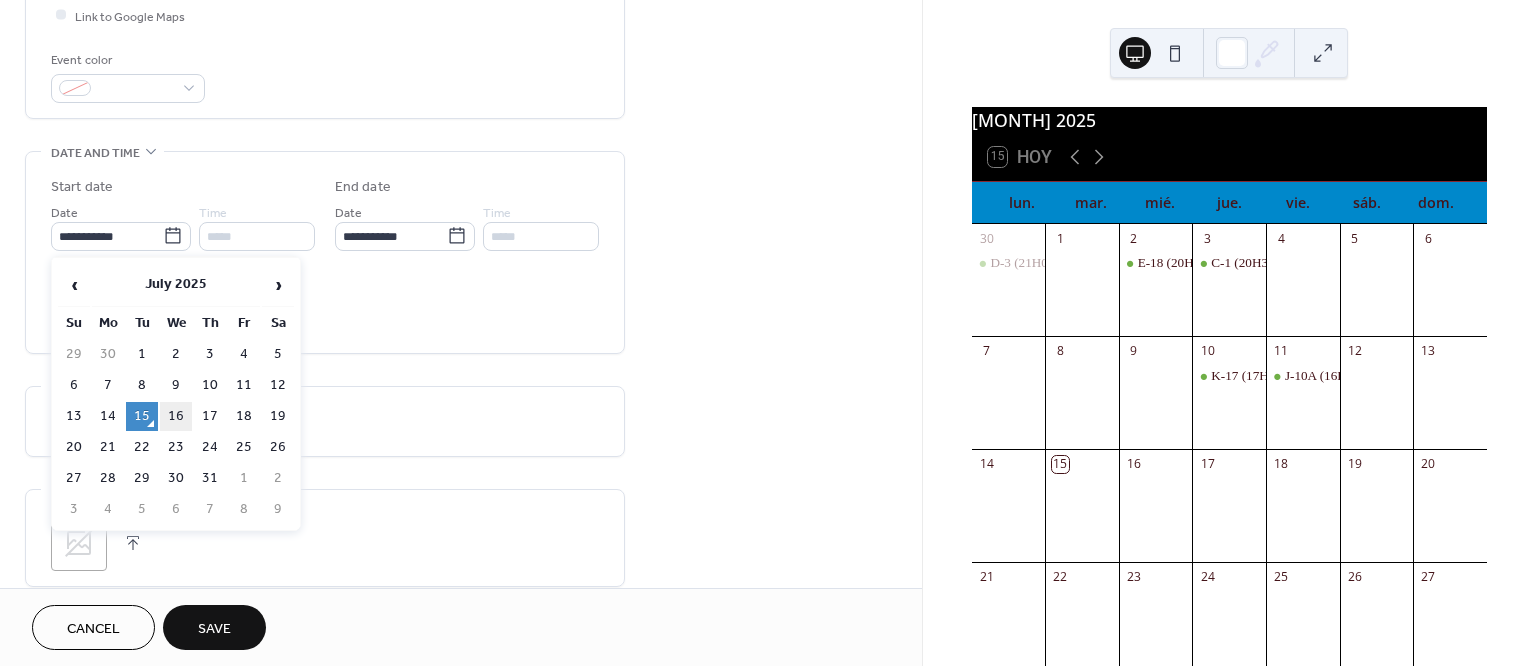 click on "16" at bounding box center [176, 416] 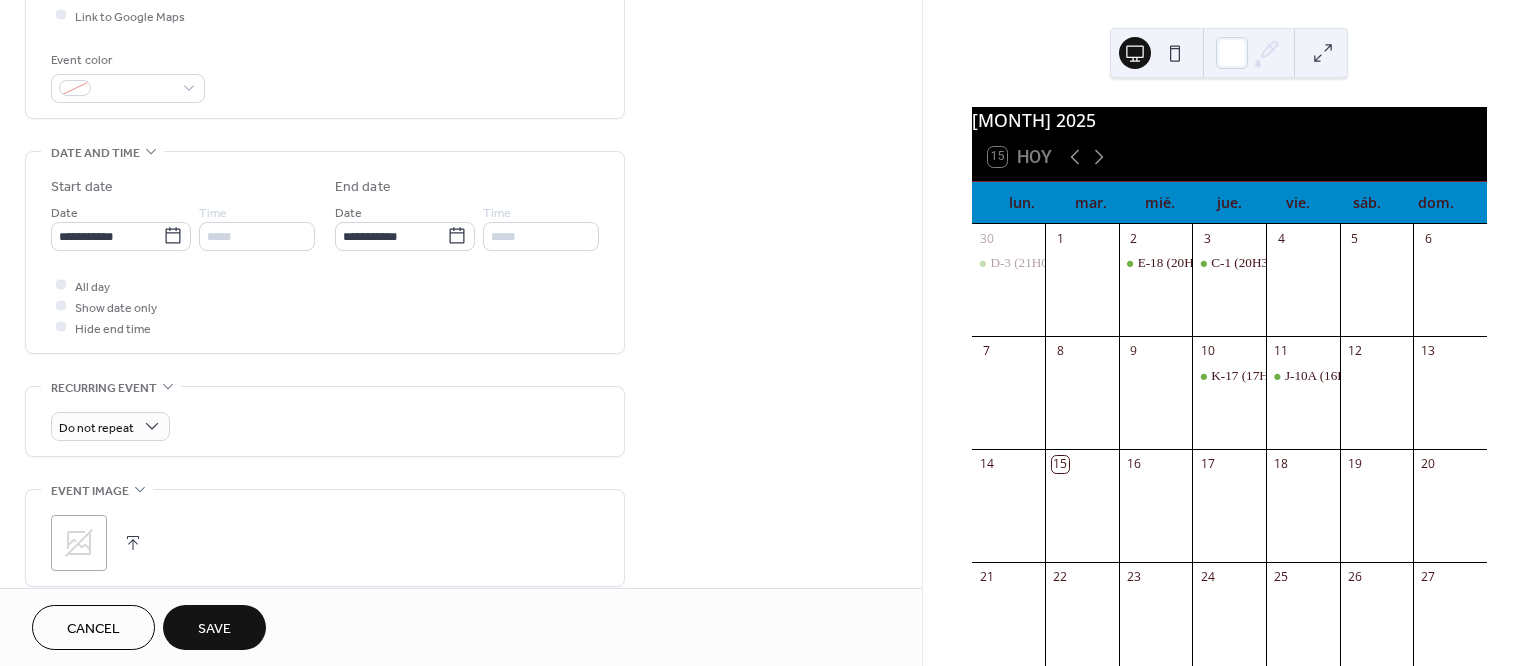 click on "Save" at bounding box center (214, 629) 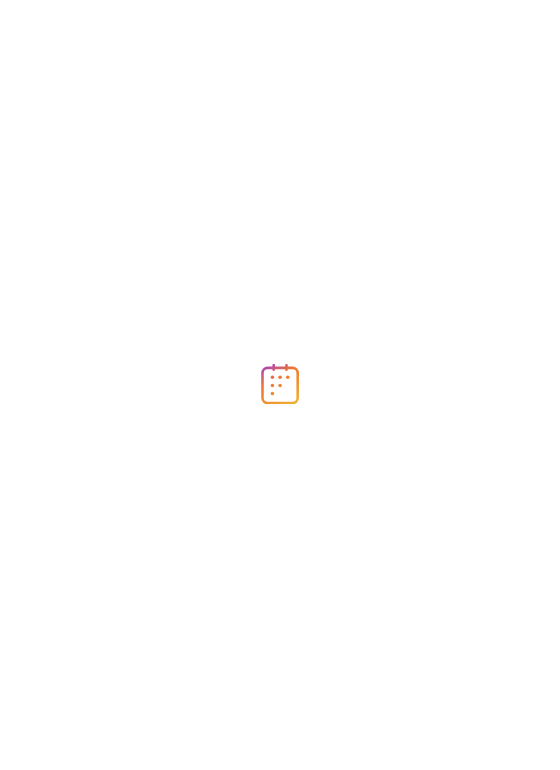 scroll, scrollTop: 0, scrollLeft: 0, axis: both 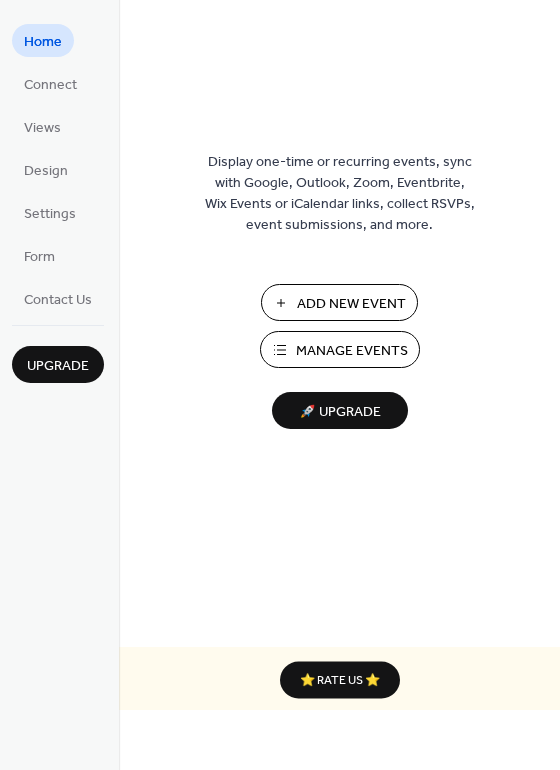 click on "Add New Event" at bounding box center (351, 304) 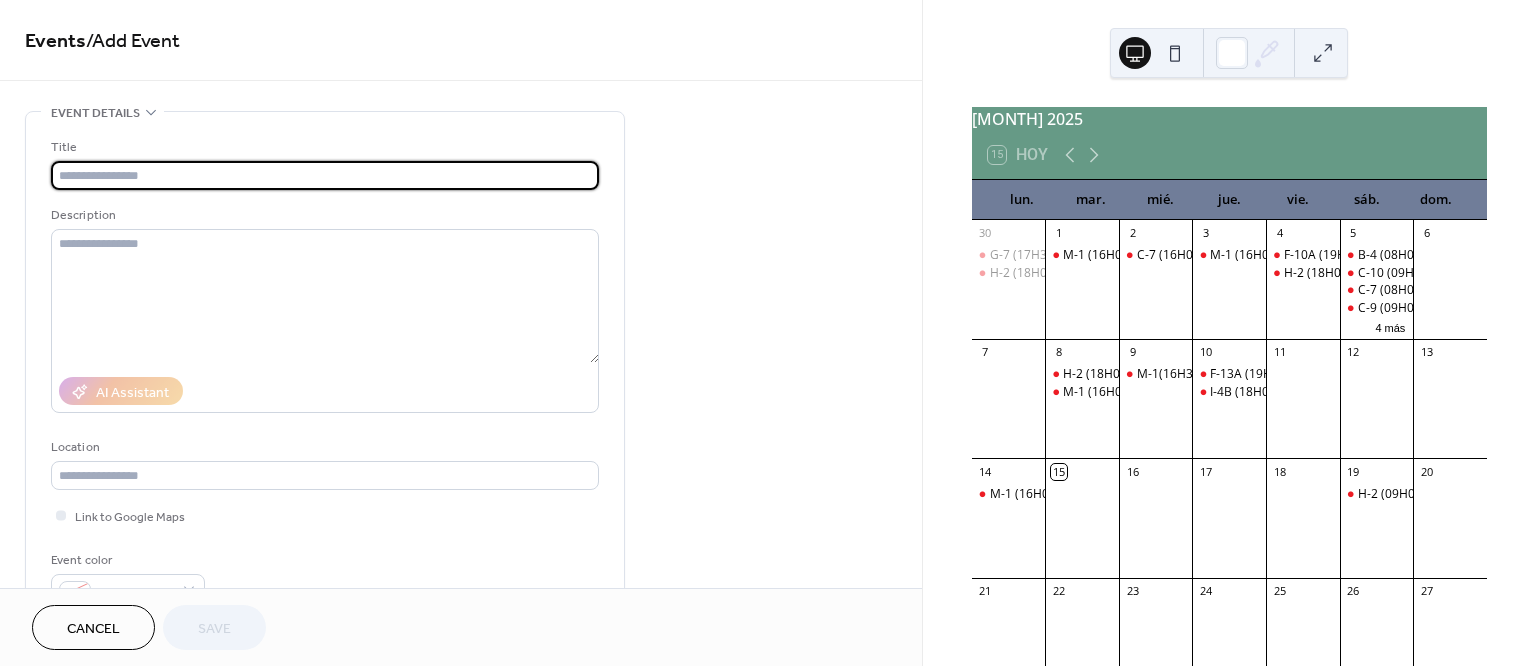 scroll, scrollTop: 0, scrollLeft: 0, axis: both 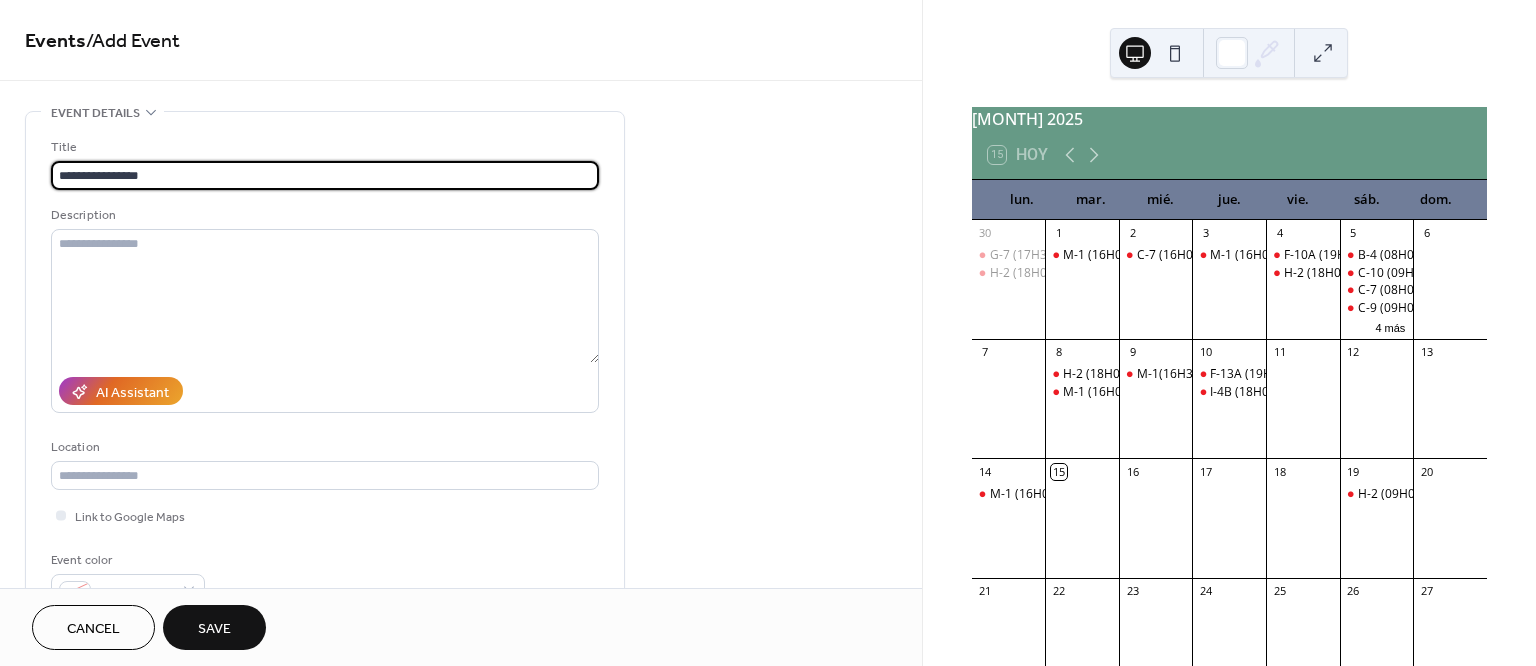 type on "**********" 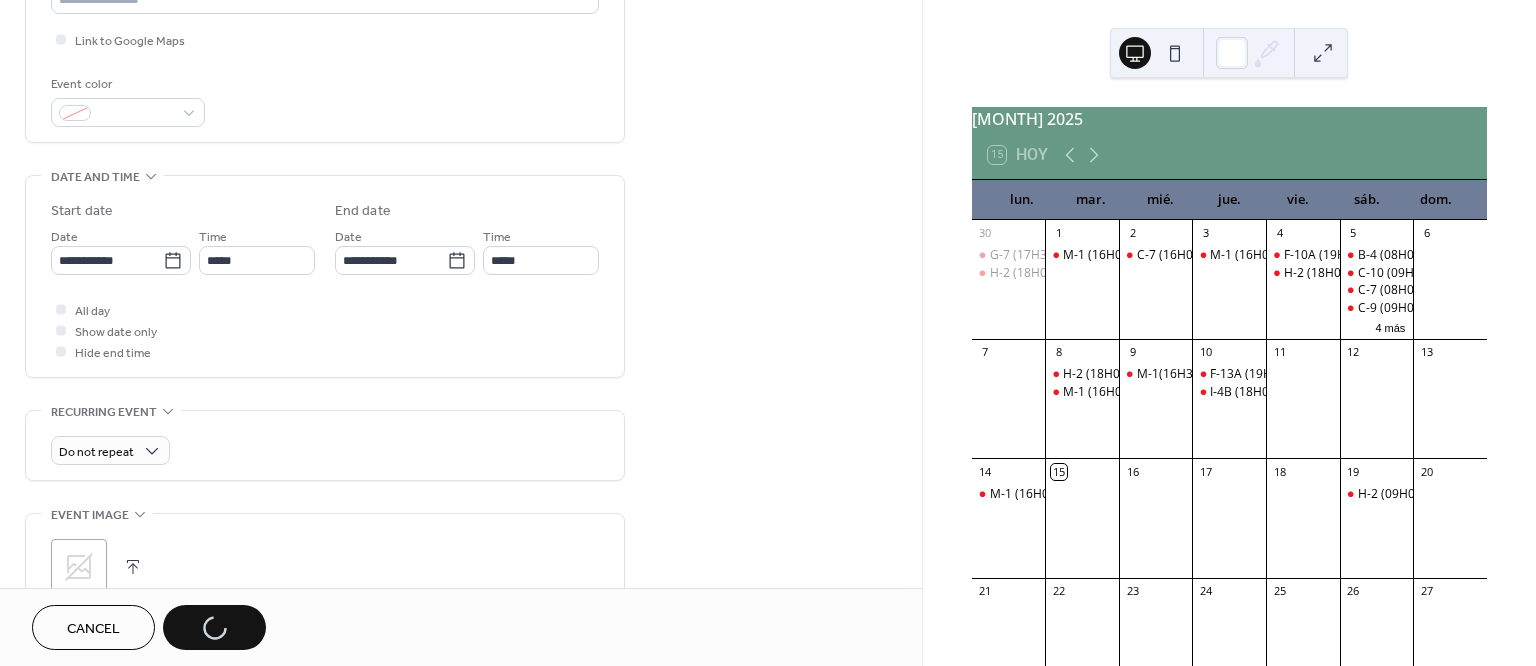scroll, scrollTop: 513, scrollLeft: 0, axis: vertical 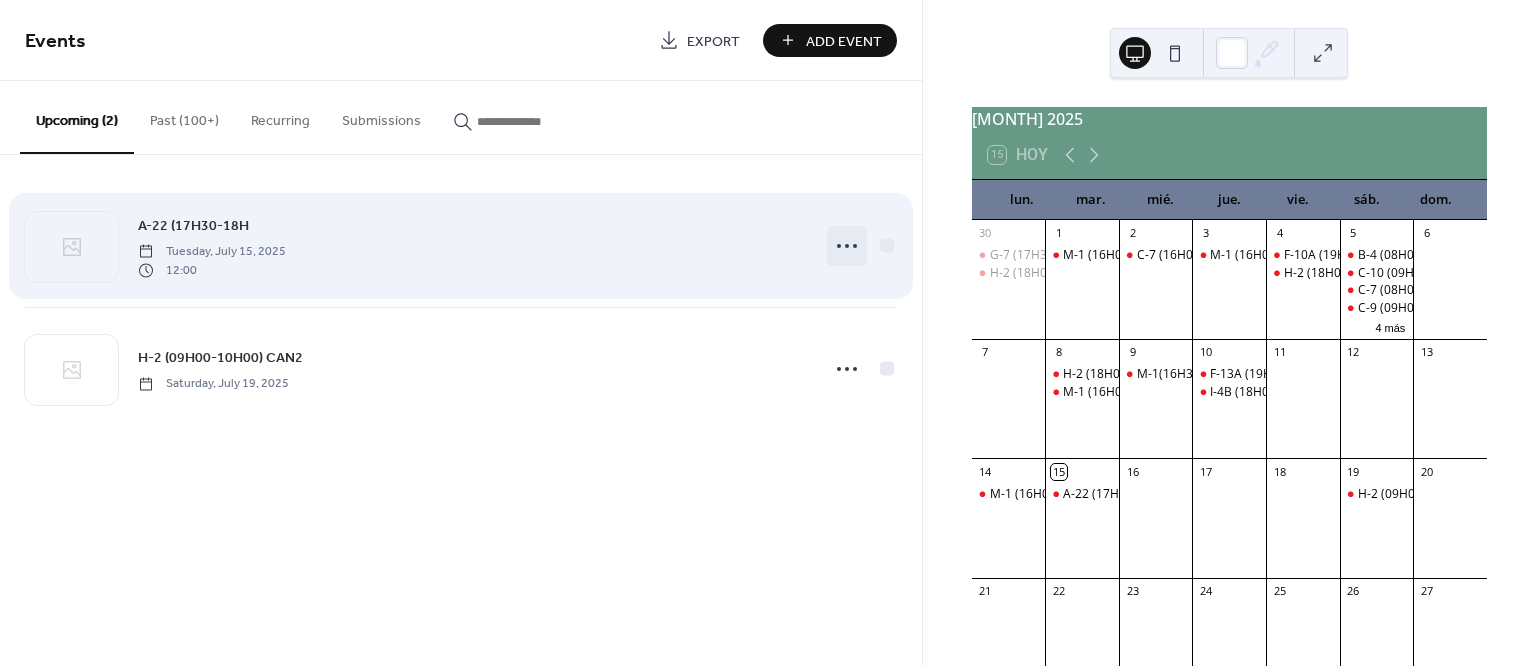 click 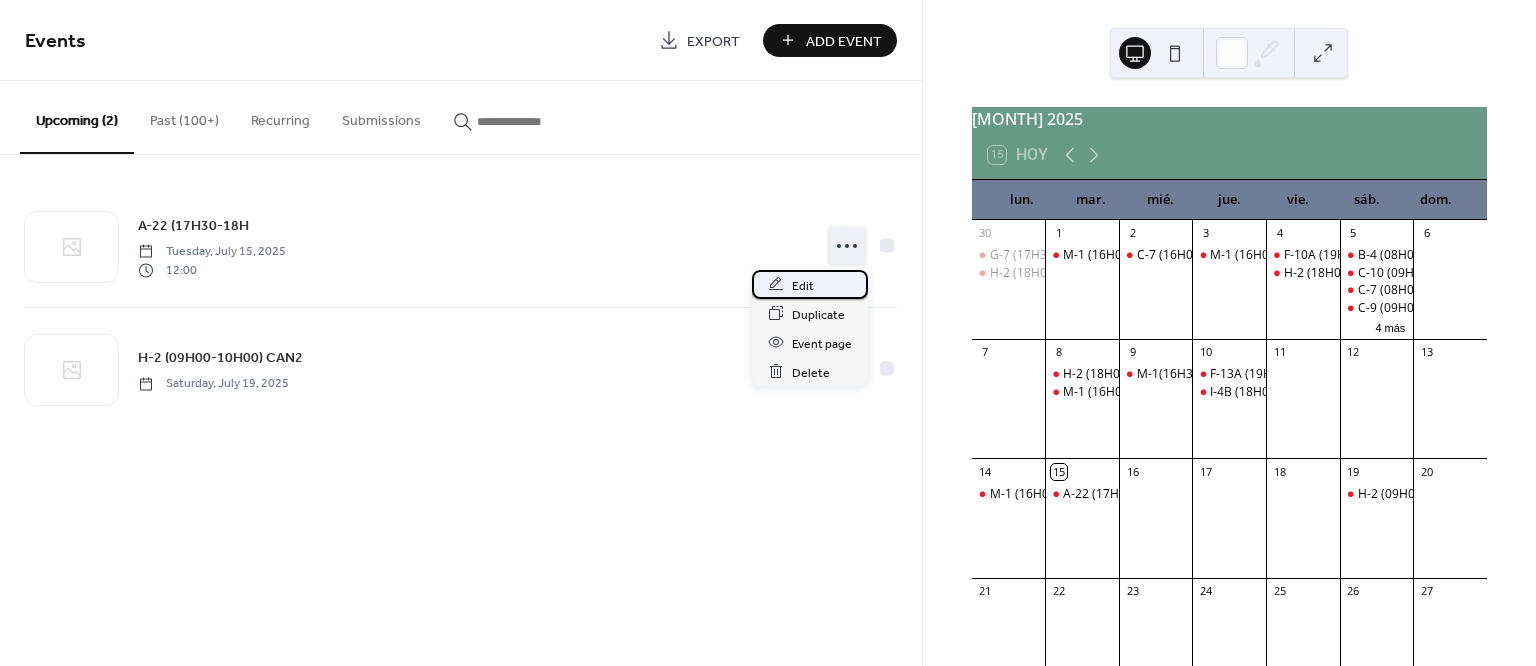 click on "Edit" at bounding box center (803, 285) 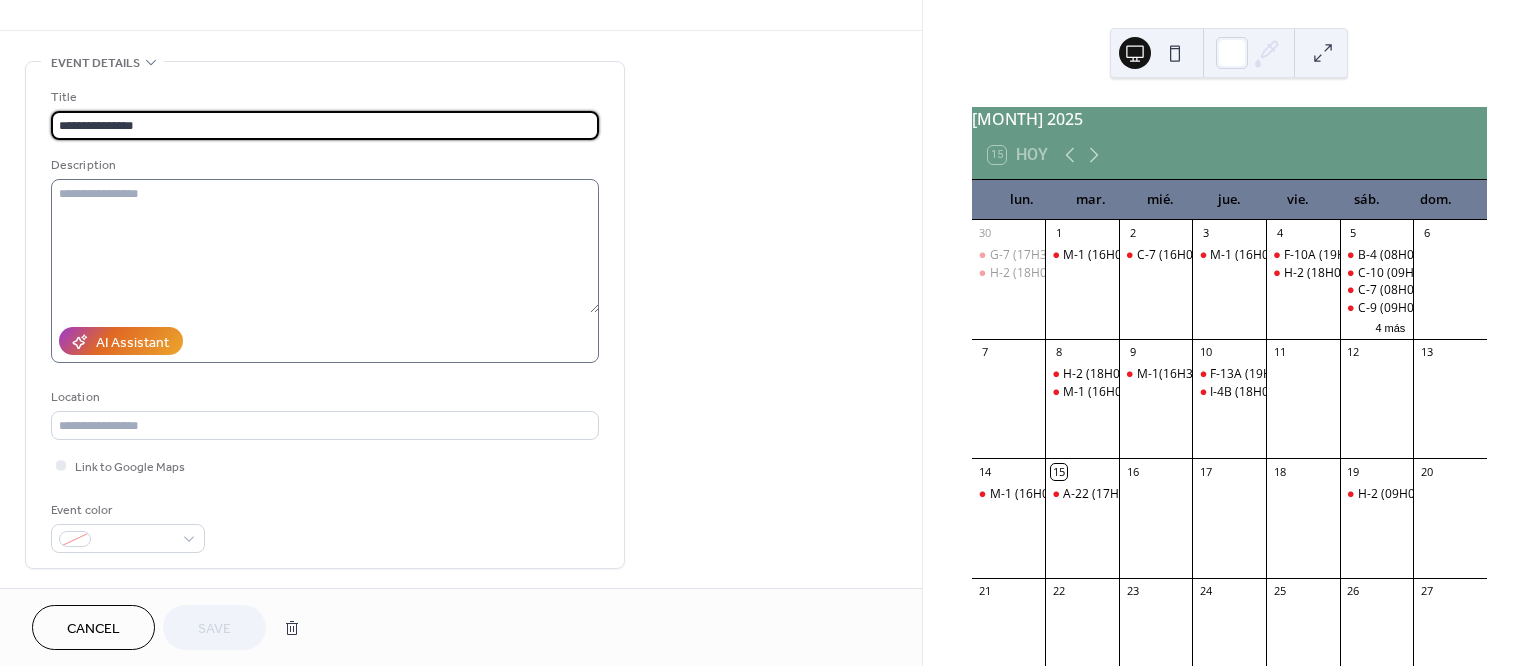 scroll, scrollTop: 13, scrollLeft: 0, axis: vertical 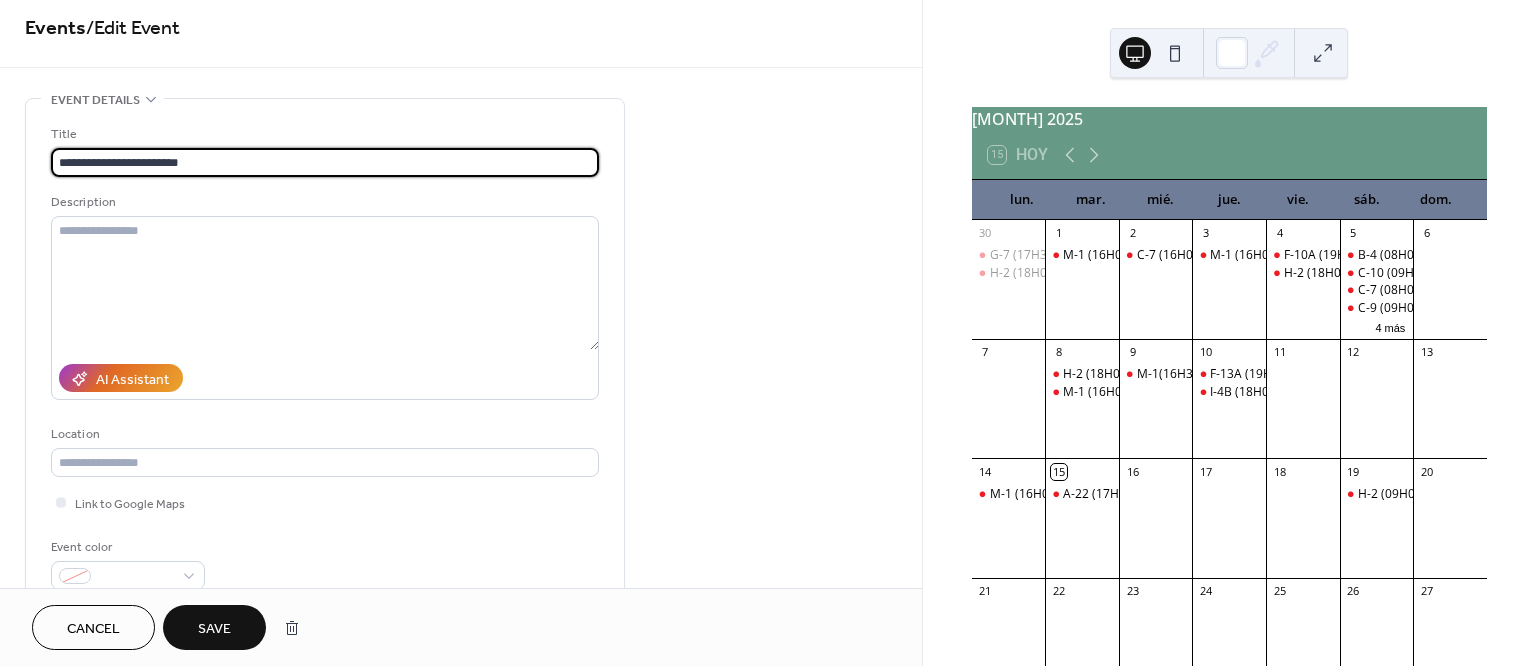 drag, startPoint x: 225, startPoint y: 153, endPoint x: -85, endPoint y: 158, distance: 310.0403 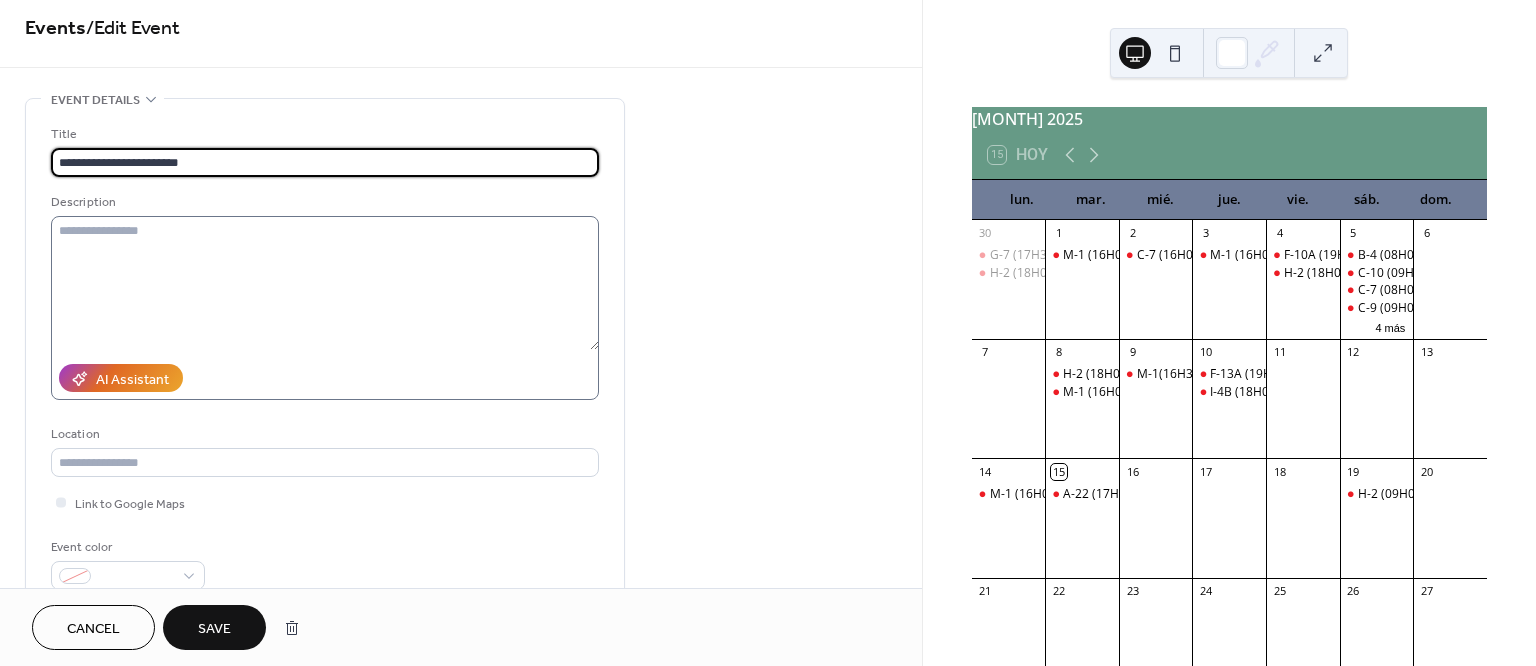 type on "**********" 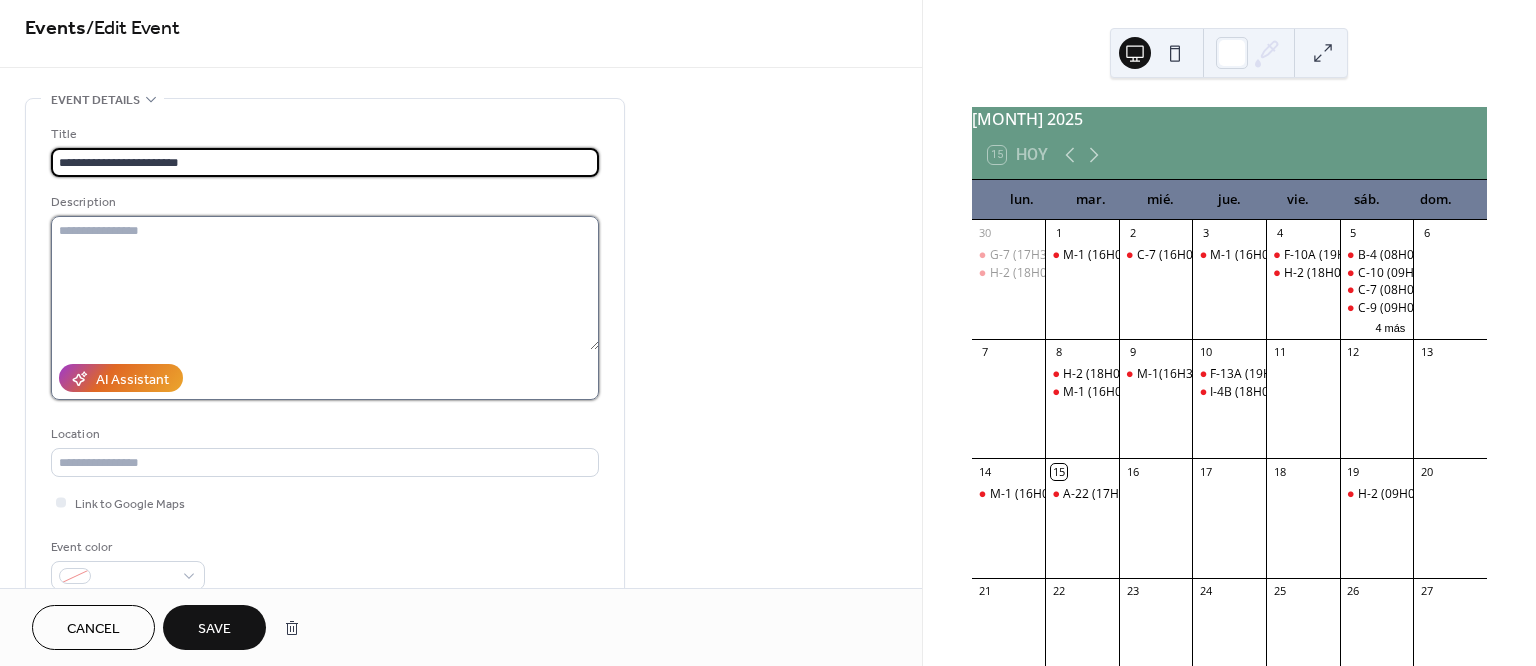 click at bounding box center [325, 283] 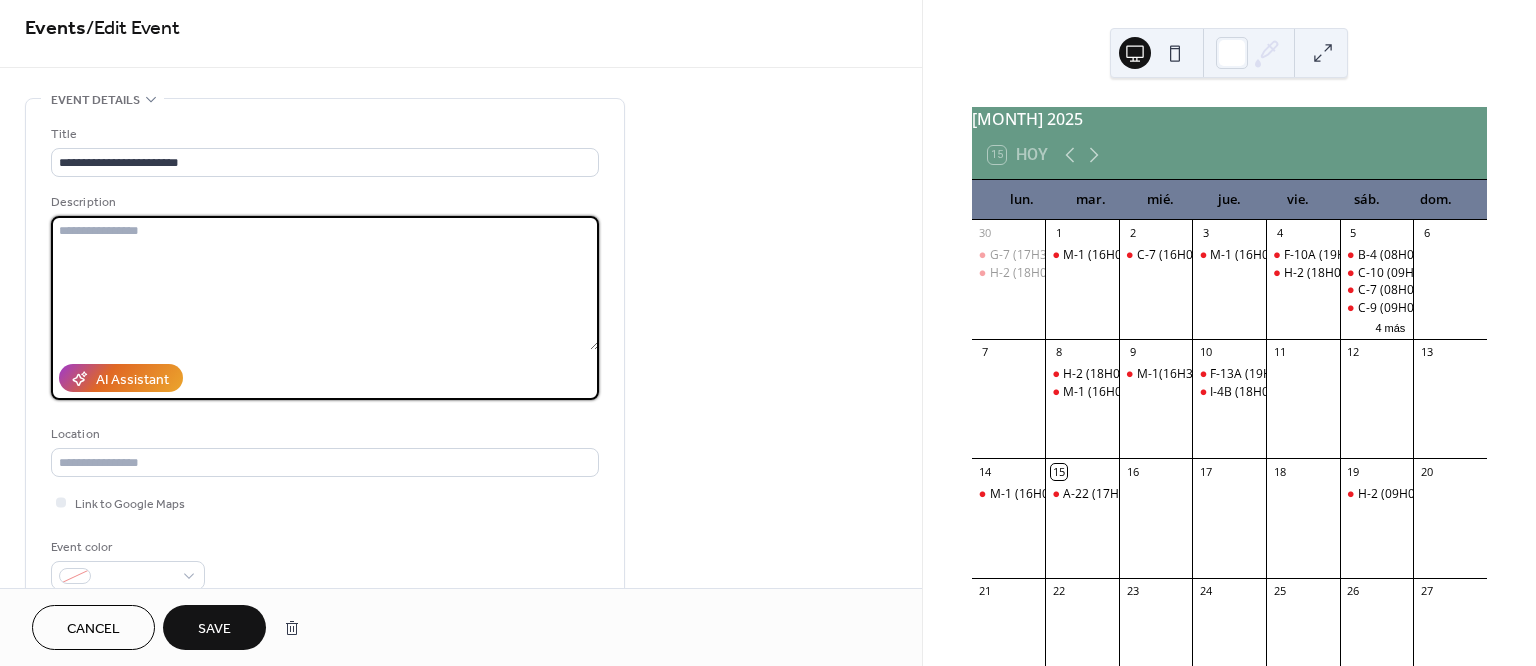 paste on "**********" 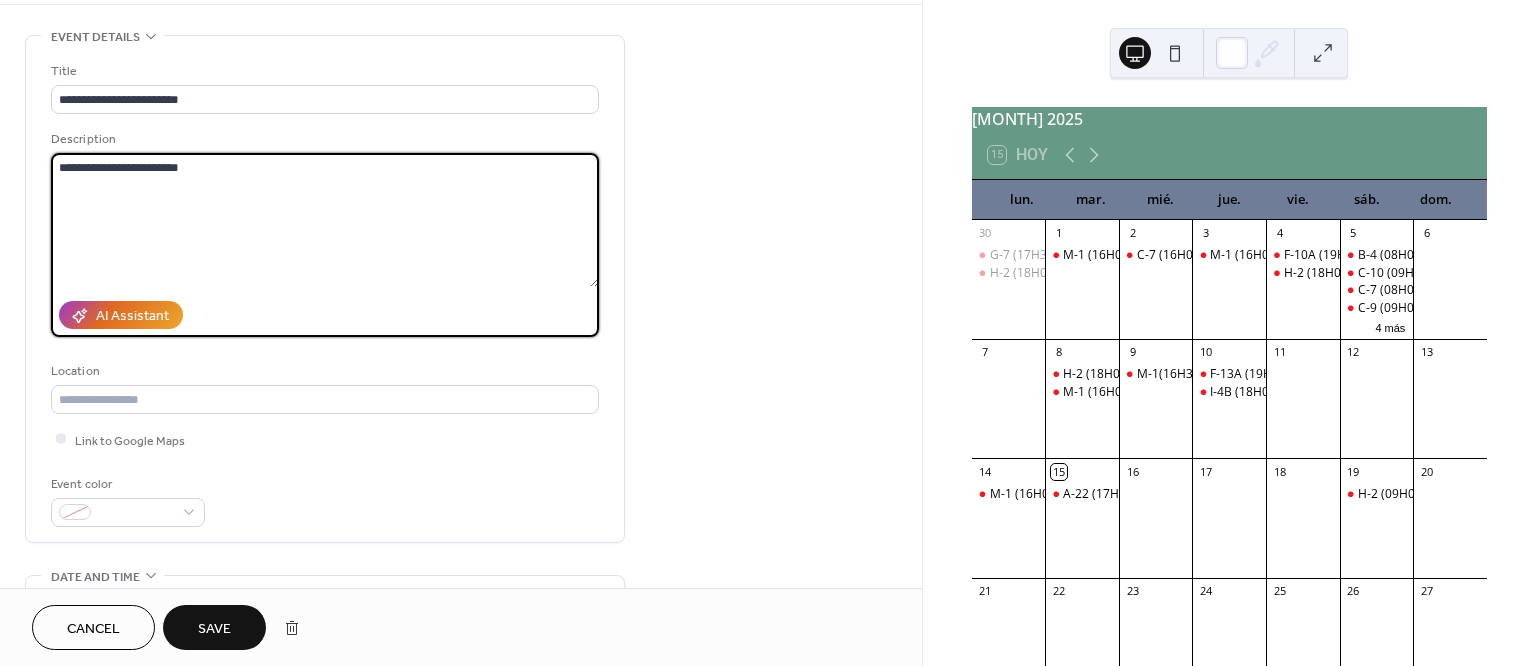 scroll, scrollTop: 263, scrollLeft: 0, axis: vertical 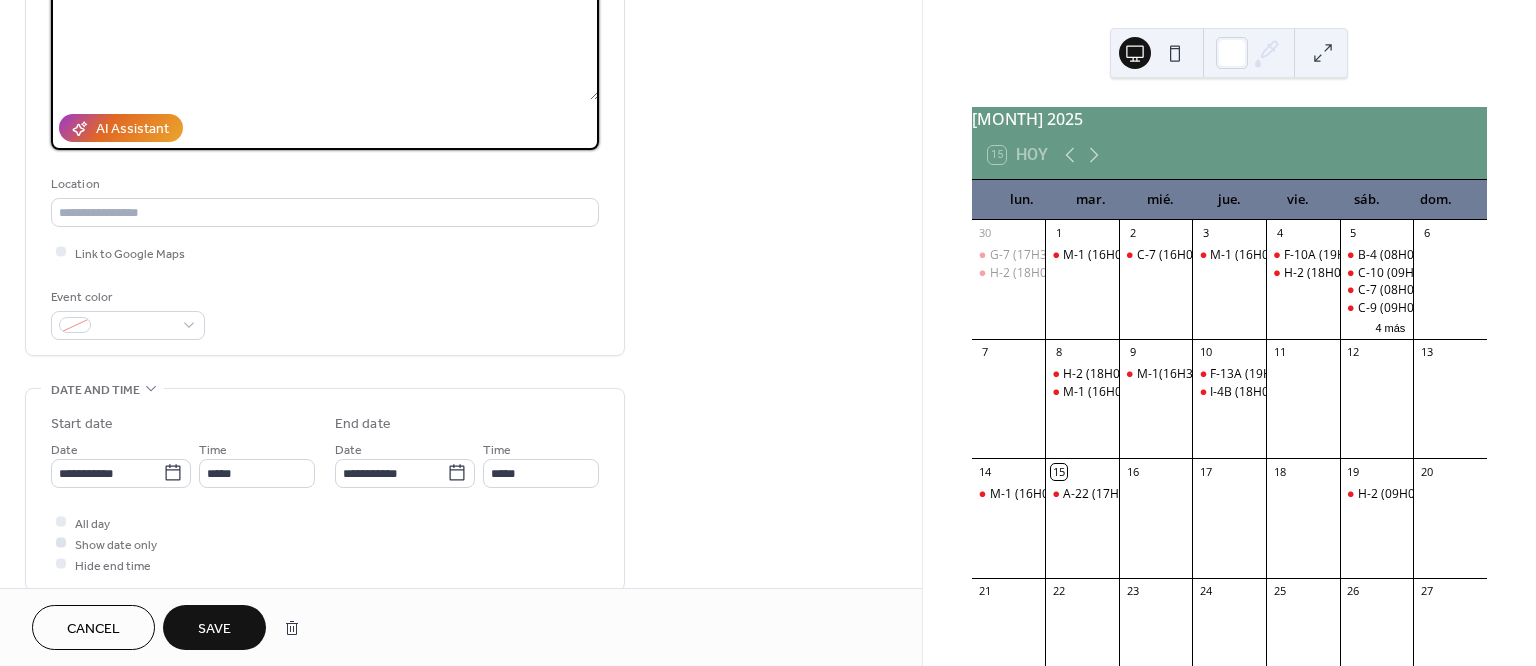 type on "**********" 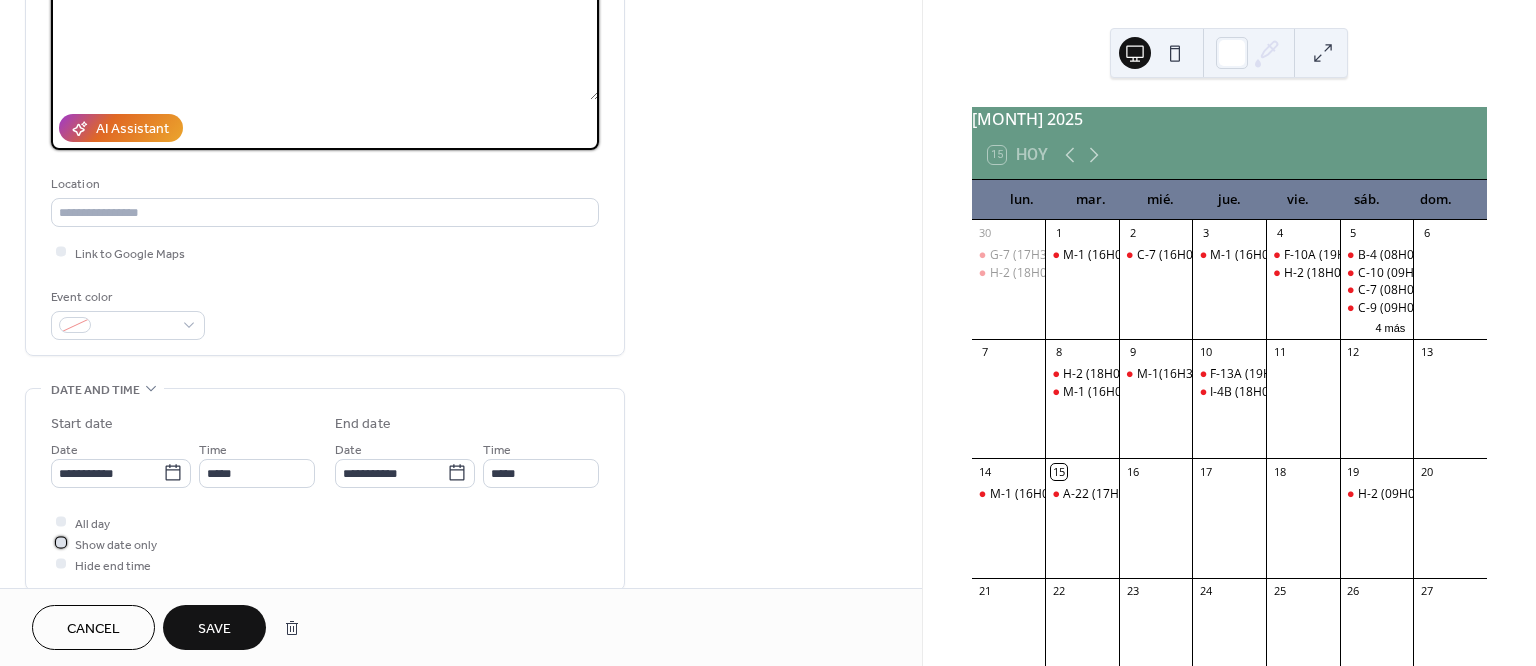 click on "Show date only" at bounding box center (116, 544) 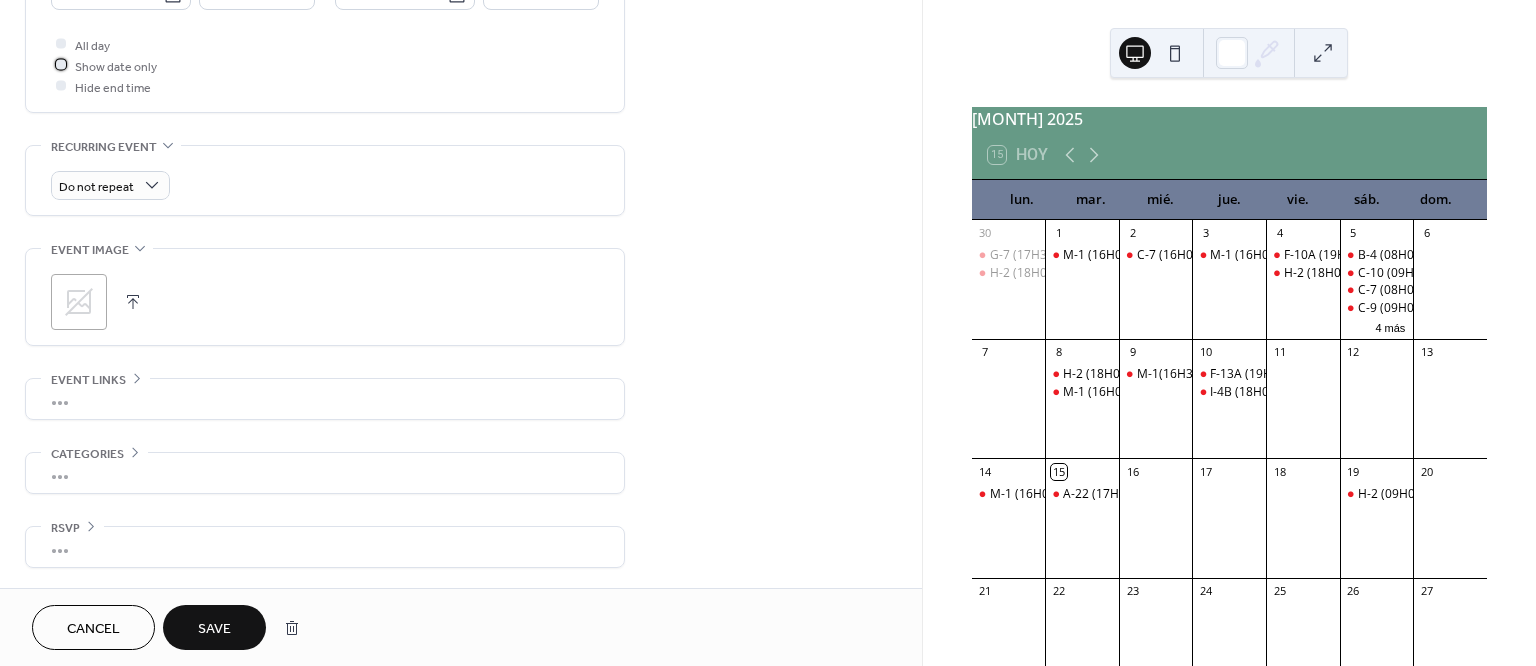 scroll, scrollTop: 747, scrollLeft: 0, axis: vertical 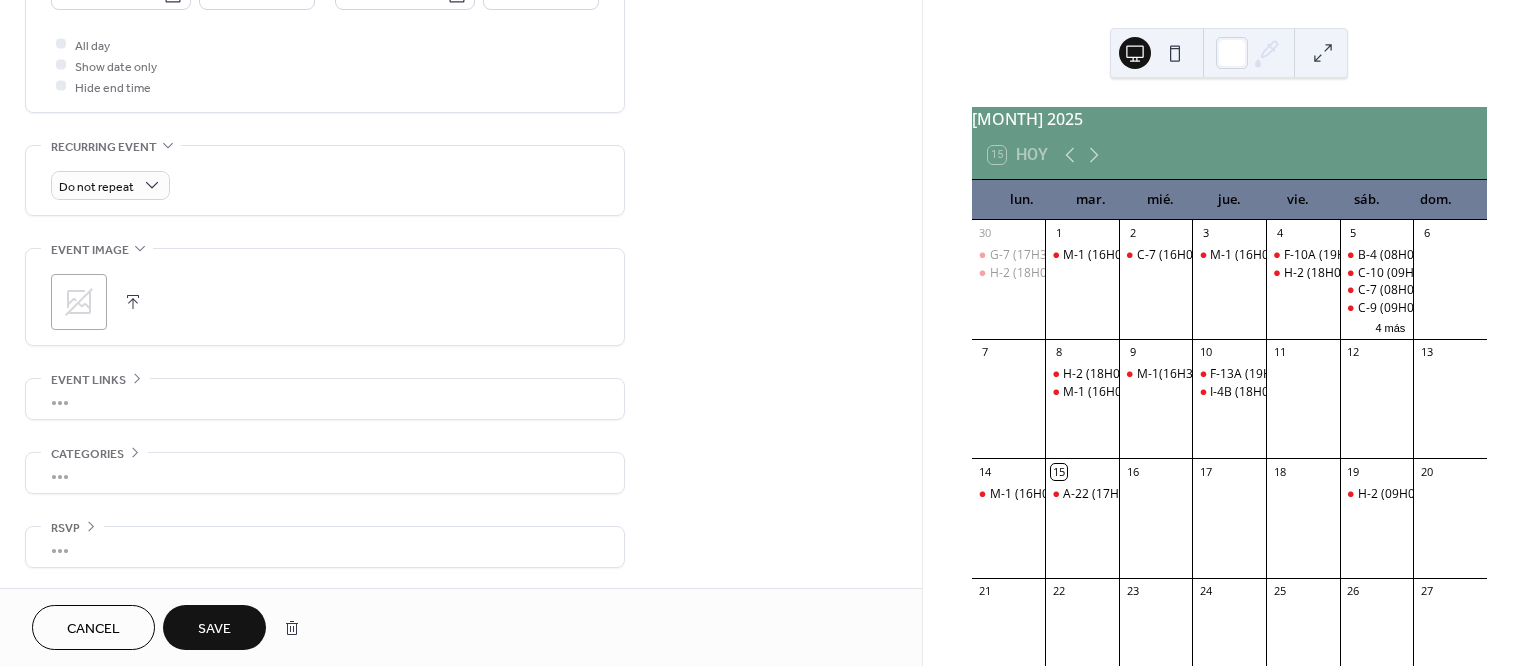 click on "Save" at bounding box center (214, 629) 